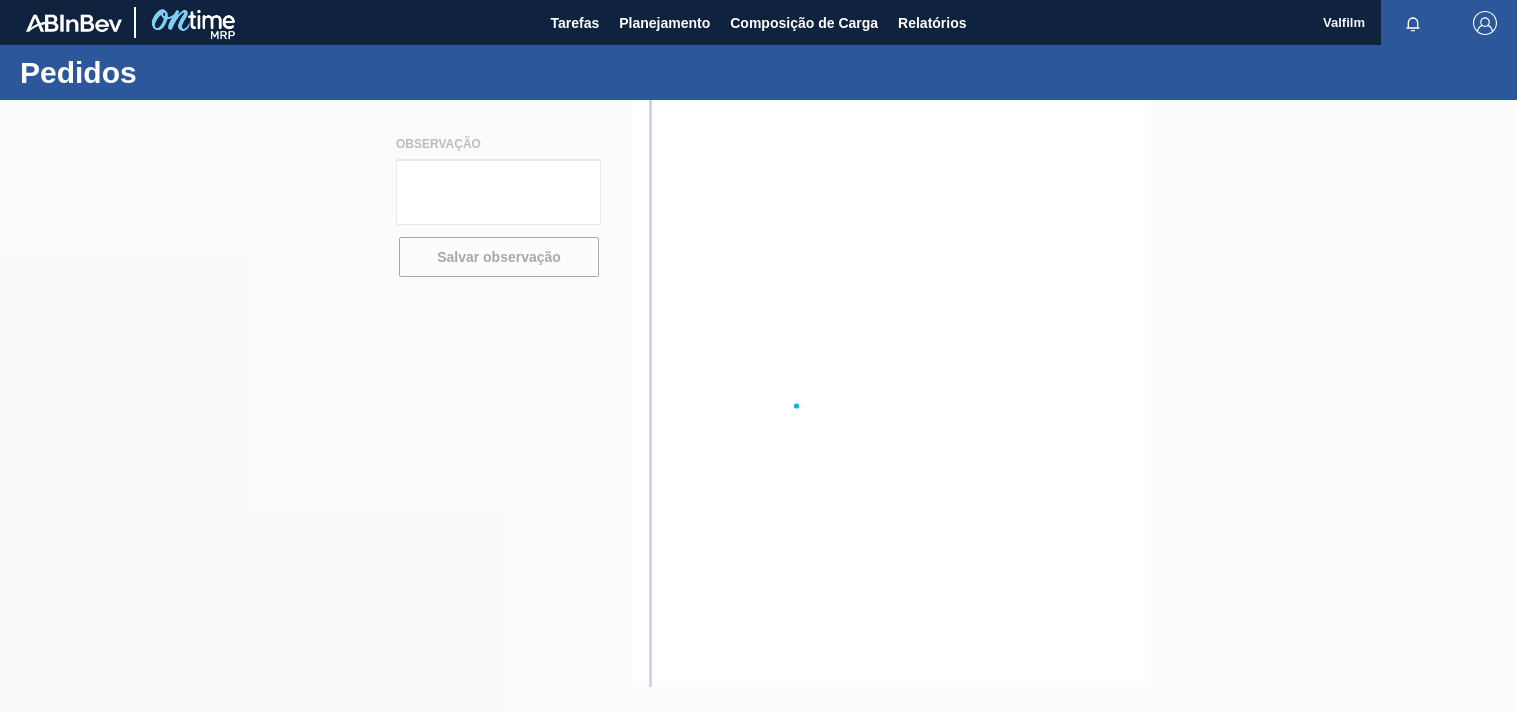 scroll, scrollTop: 0, scrollLeft: 0, axis: both 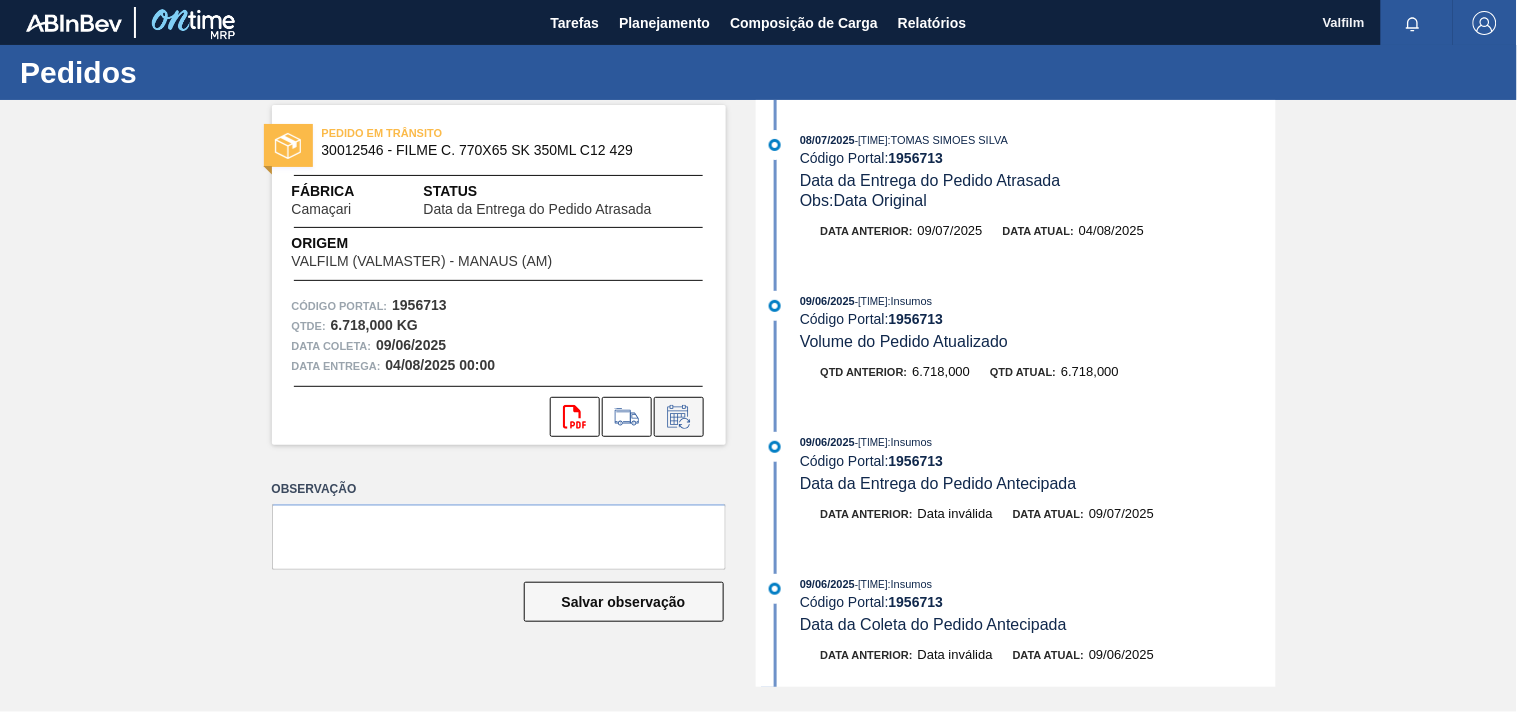 click 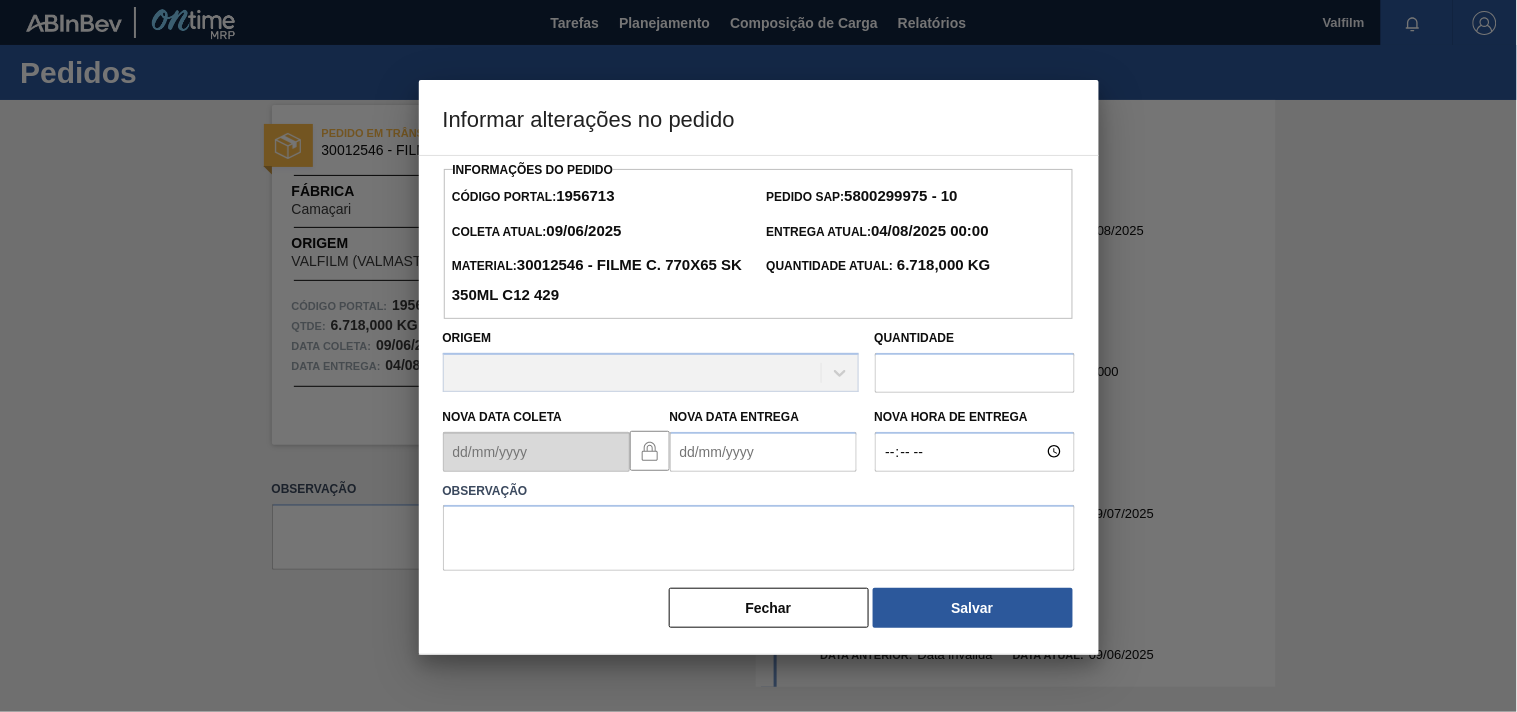 click on "Nova Data Entrega" at bounding box center (763, 452) 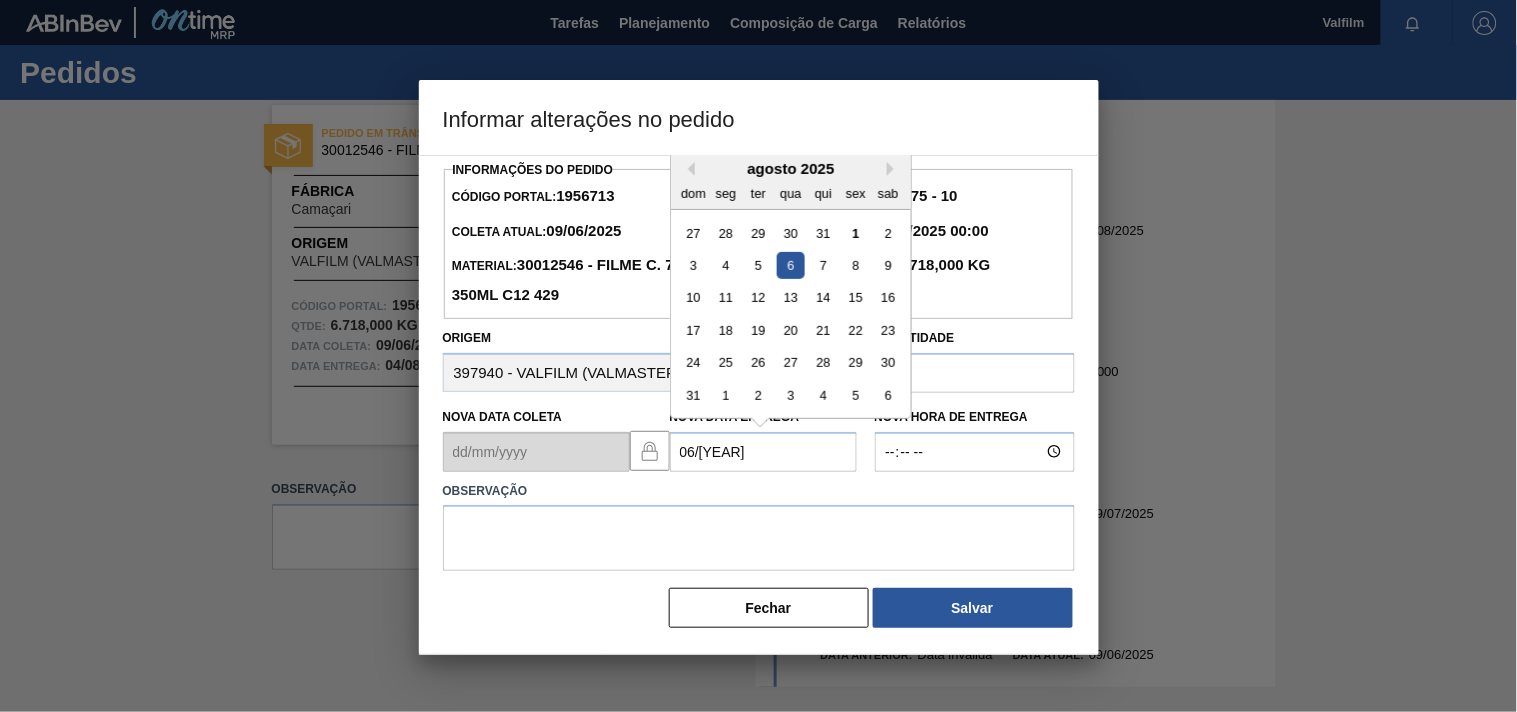 click on "6" at bounding box center (790, 265) 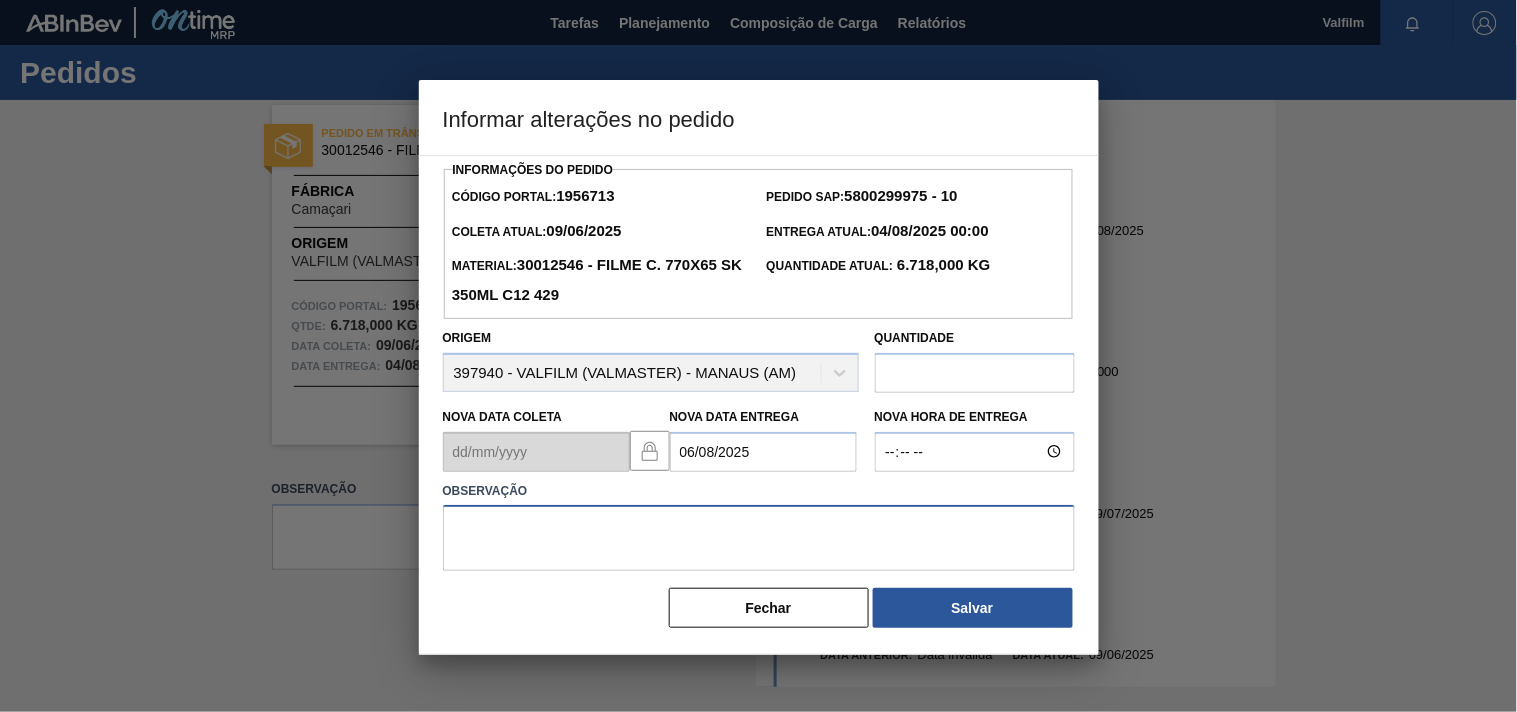 click at bounding box center (759, 538) 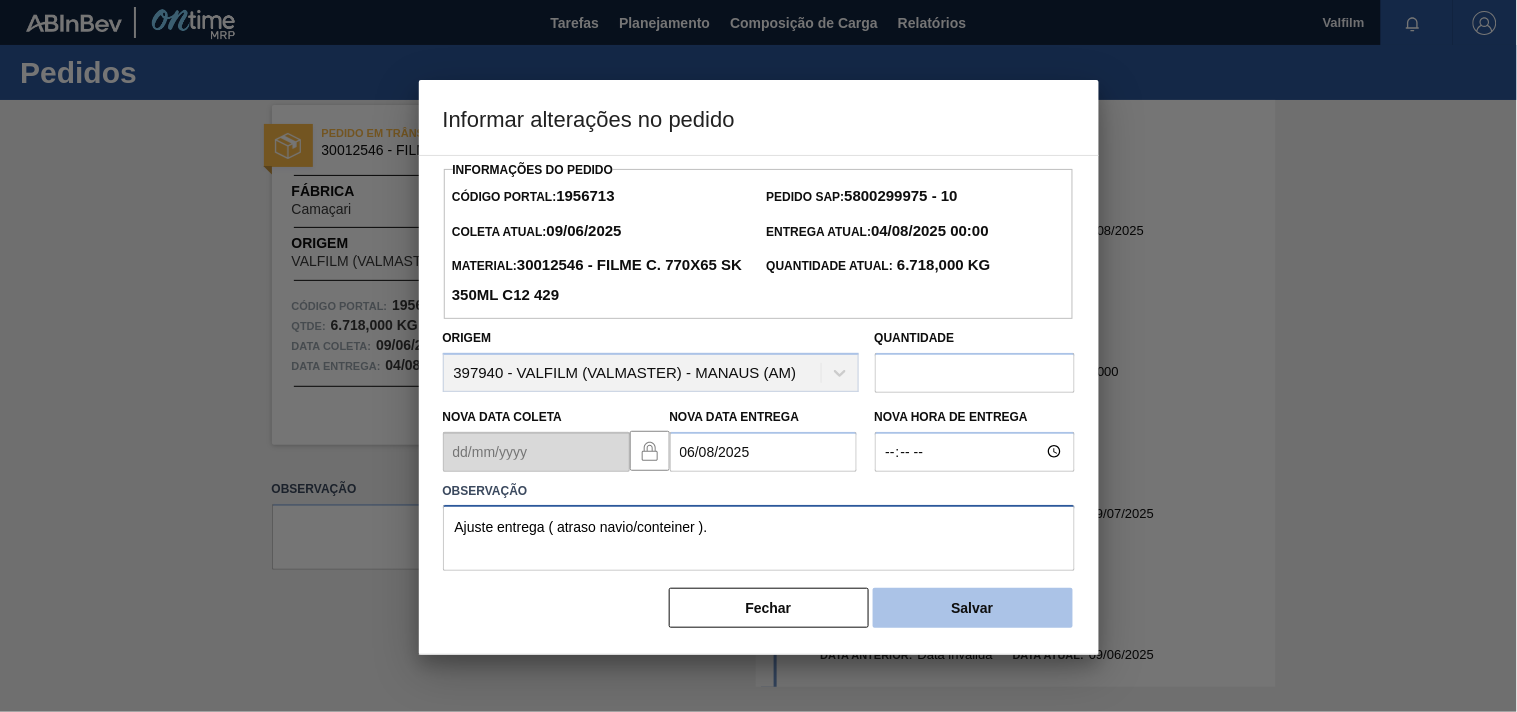 type on "Ajuste entrega ( atraso navio/conteiner )." 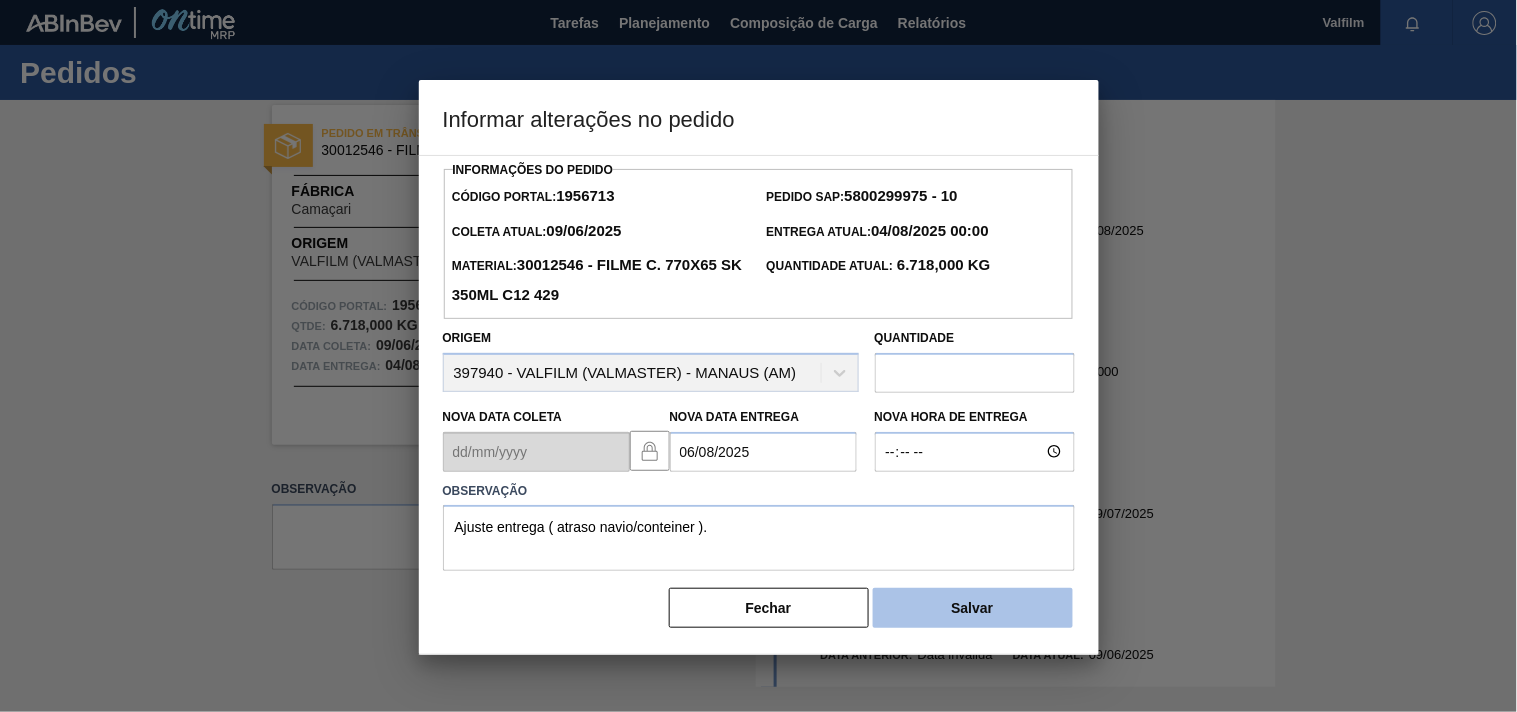 click on "Salvar" at bounding box center (973, 608) 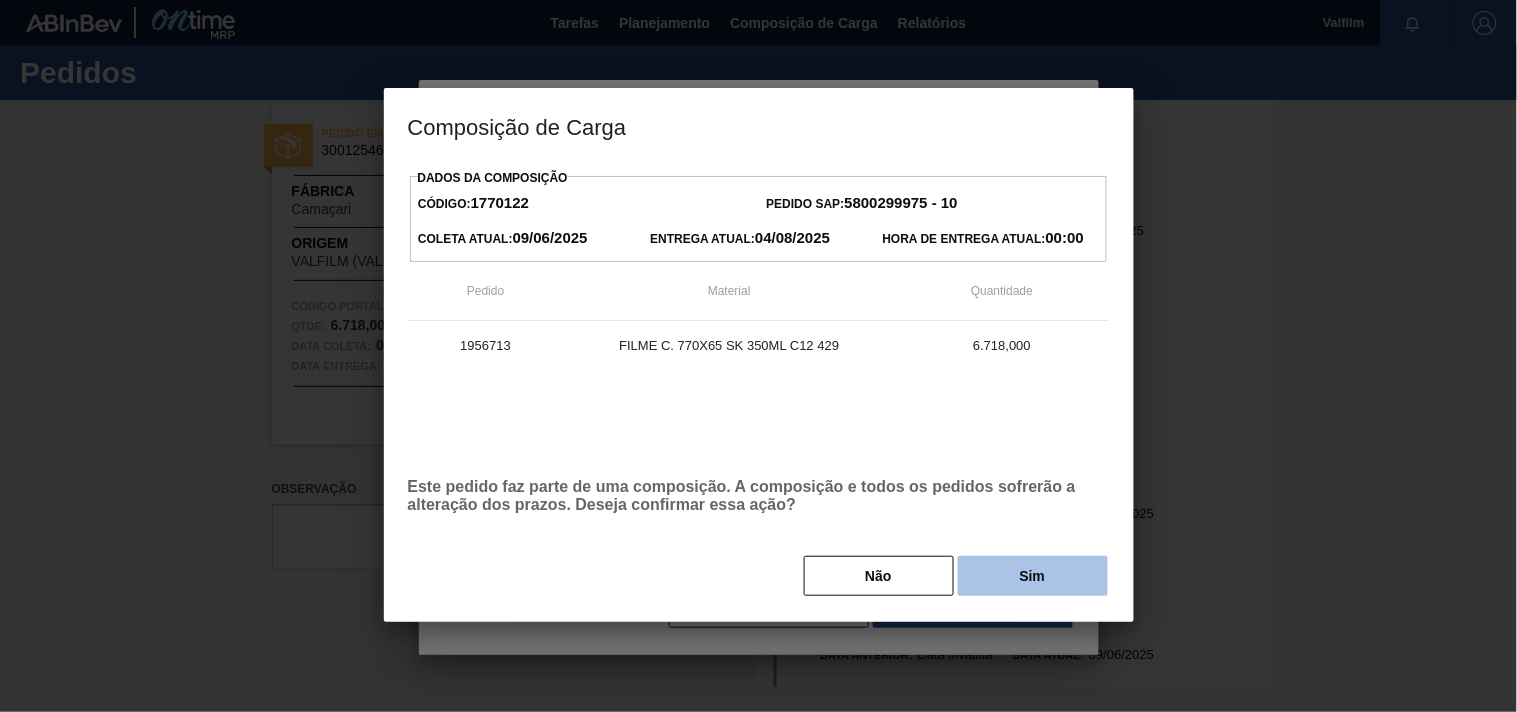 click on "Sim" at bounding box center [1033, 576] 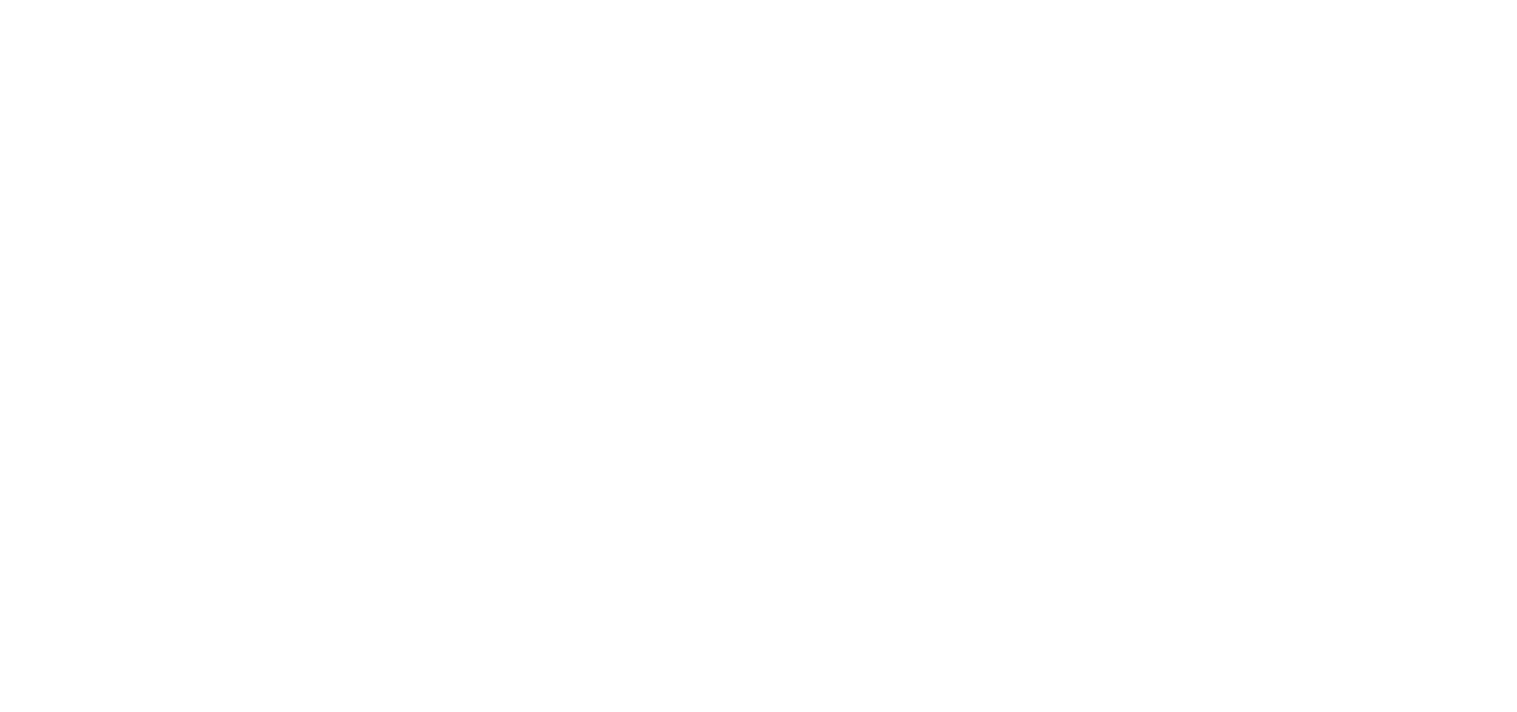 scroll, scrollTop: 0, scrollLeft: 0, axis: both 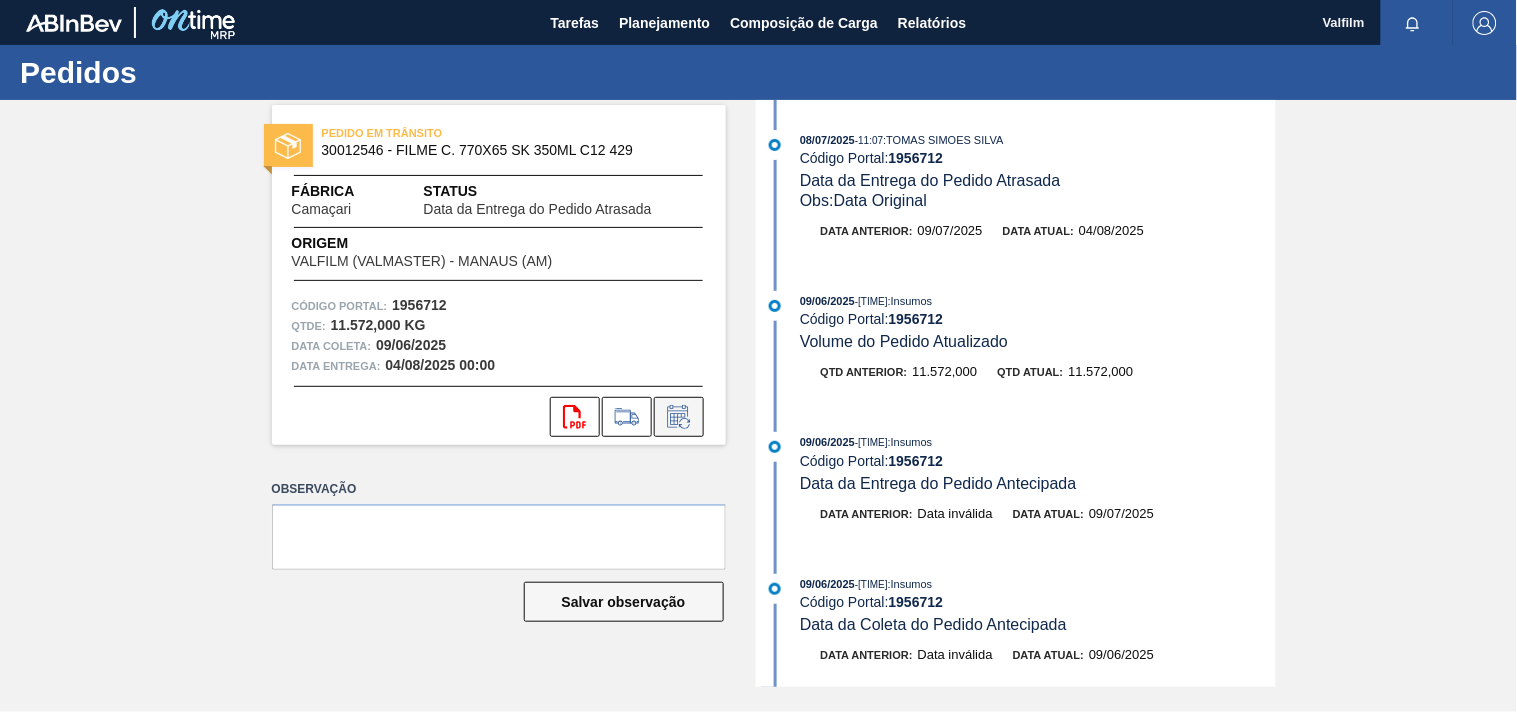click at bounding box center [679, 417] 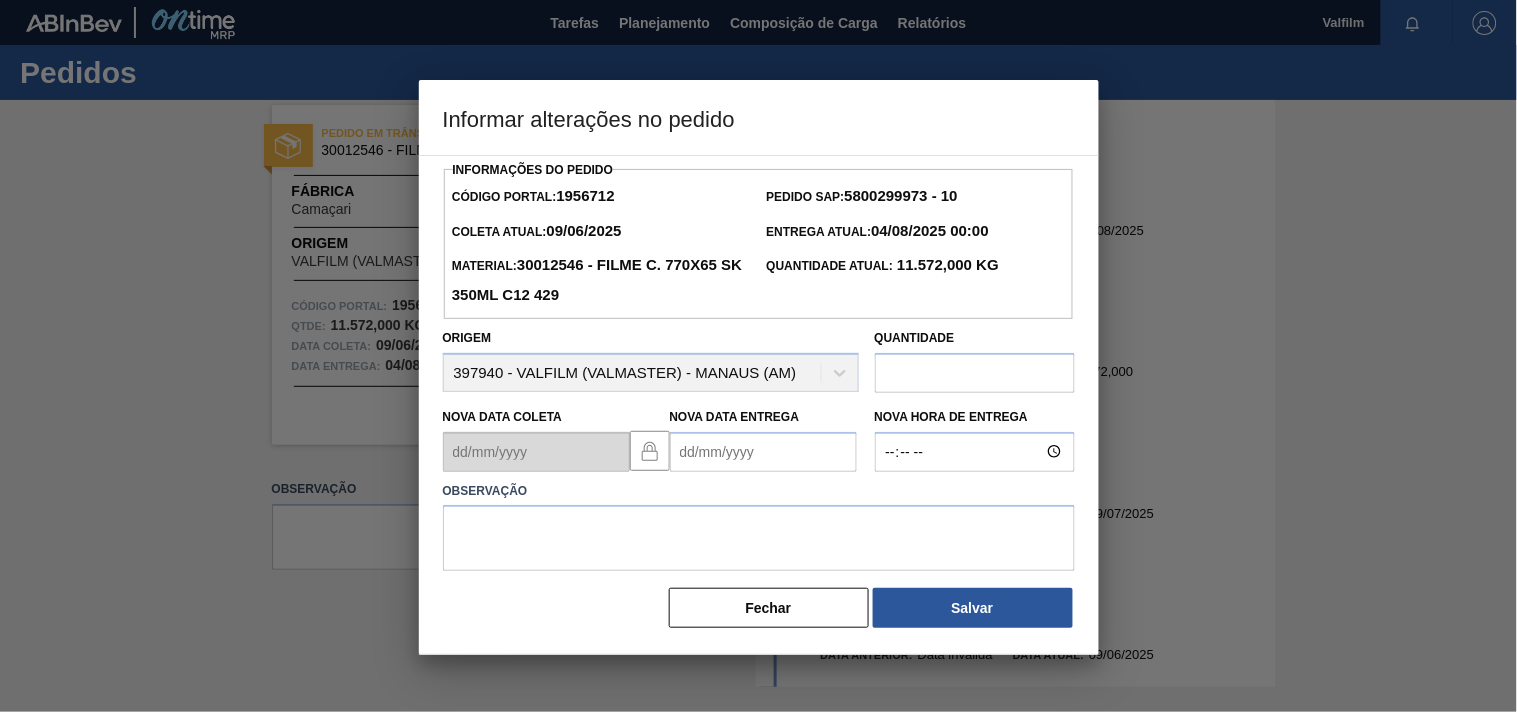 click on "Nova Data Entrega" at bounding box center [763, 452] 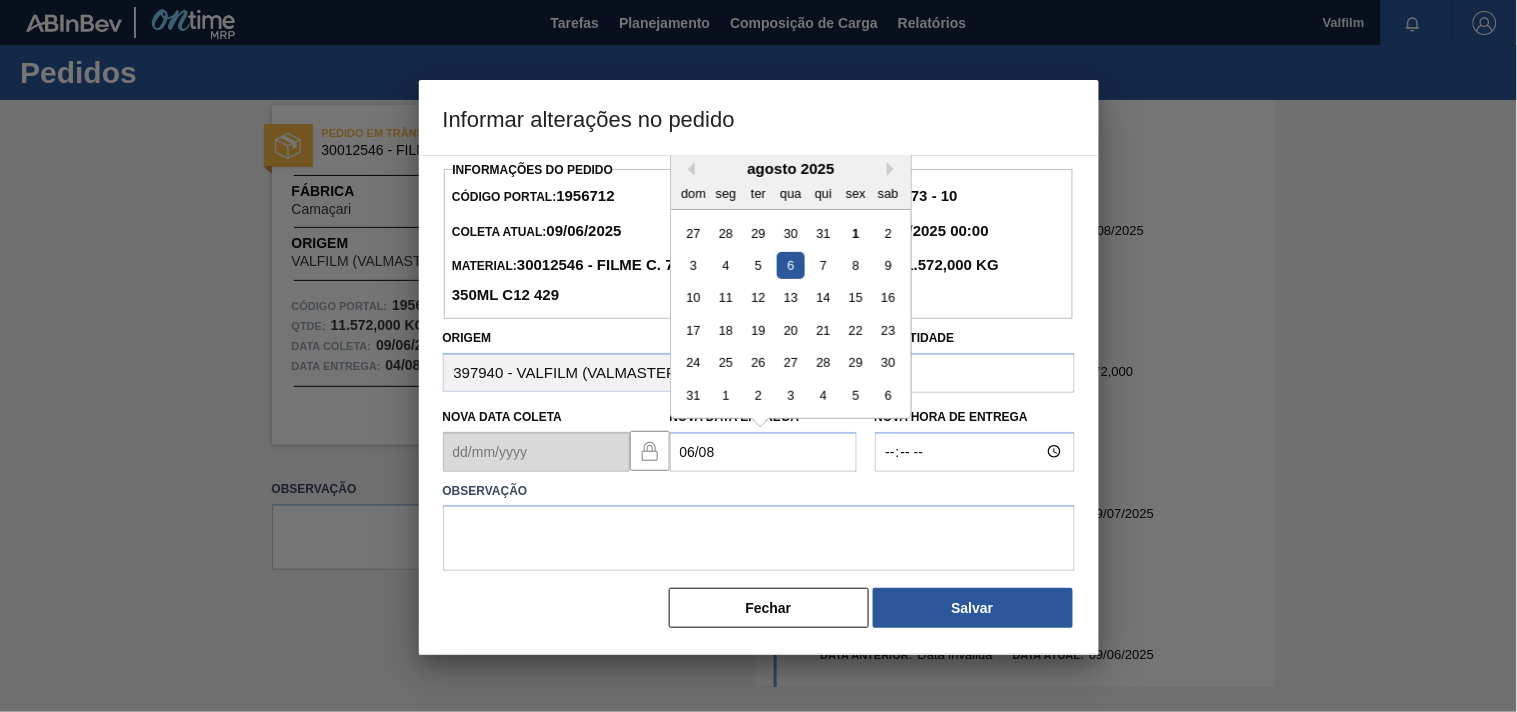 type on "06/08/2025" 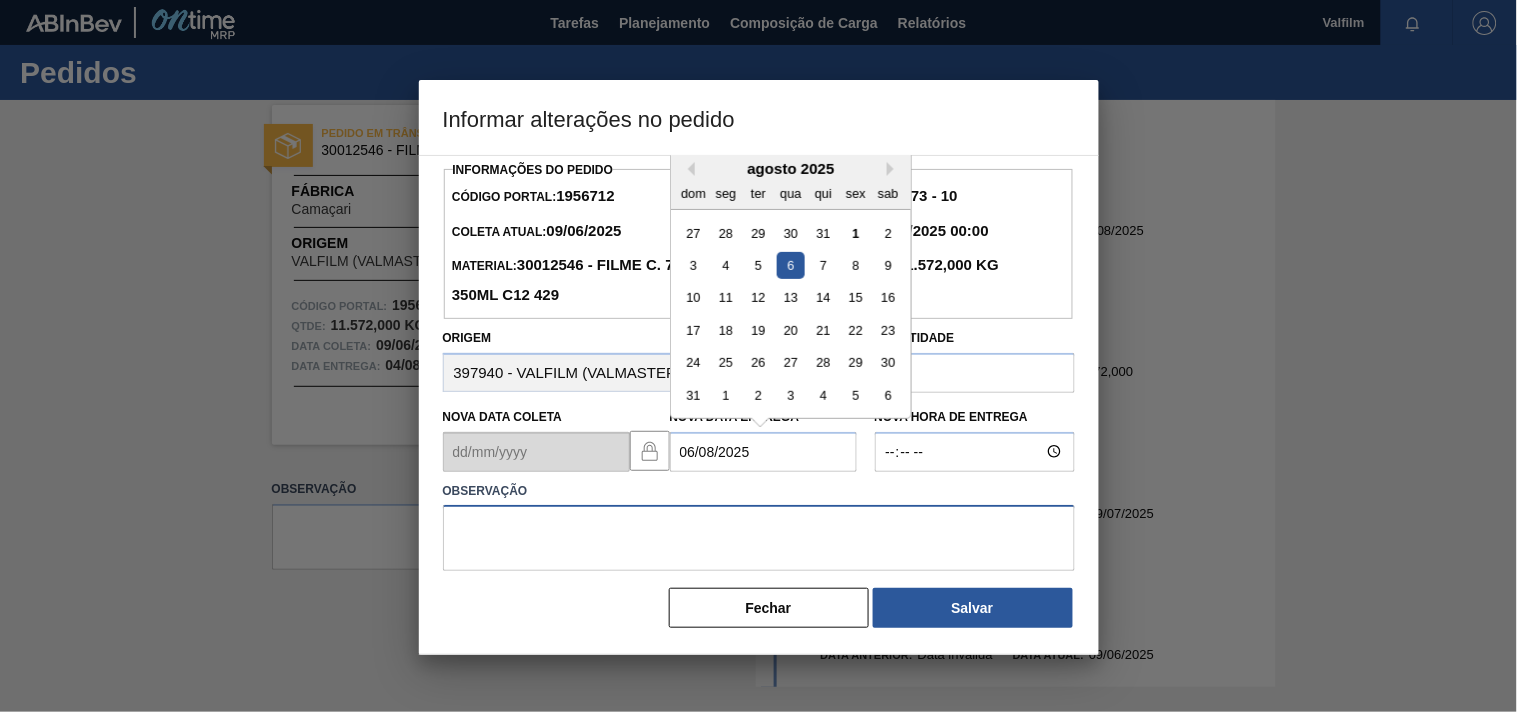 click at bounding box center [759, 538] 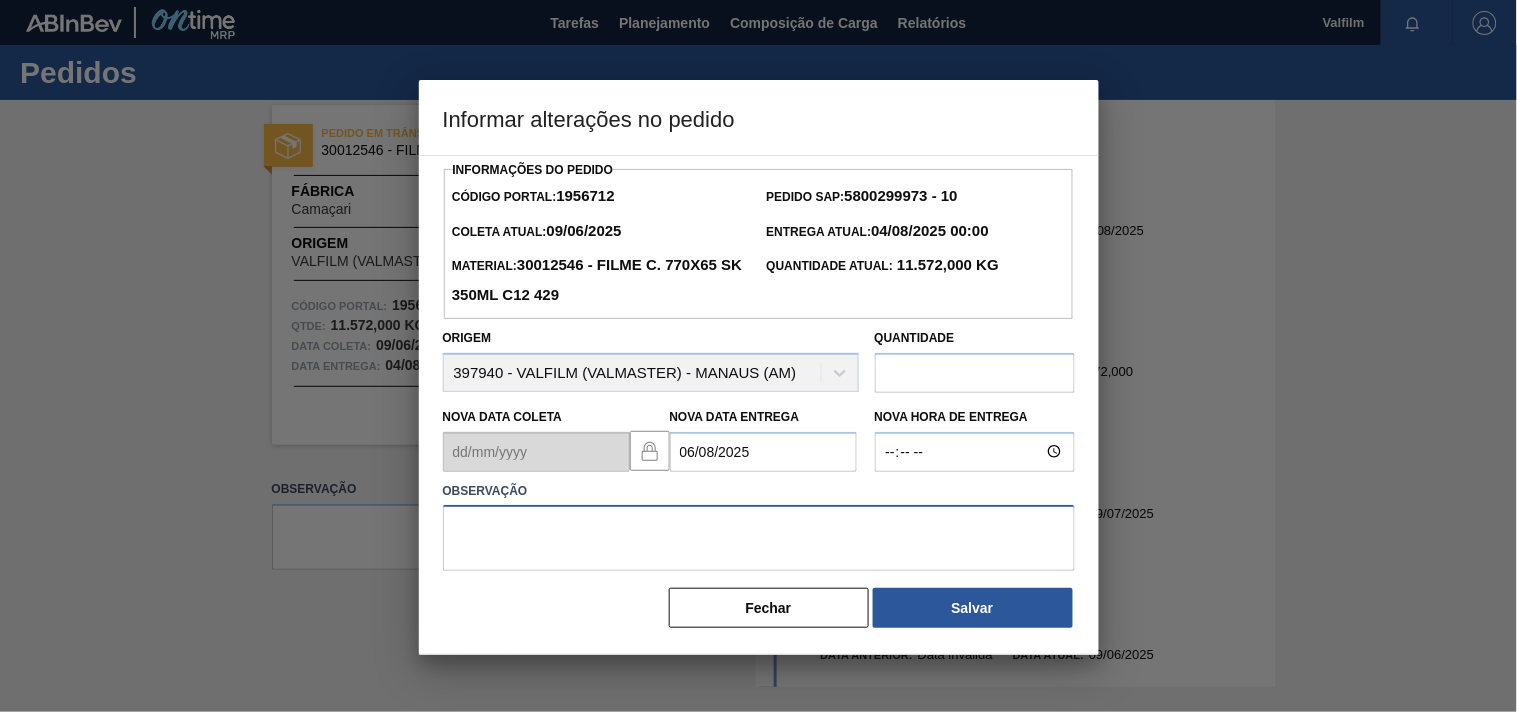 paste on "Ajuste entrega ( atraso navio/conteiner )." 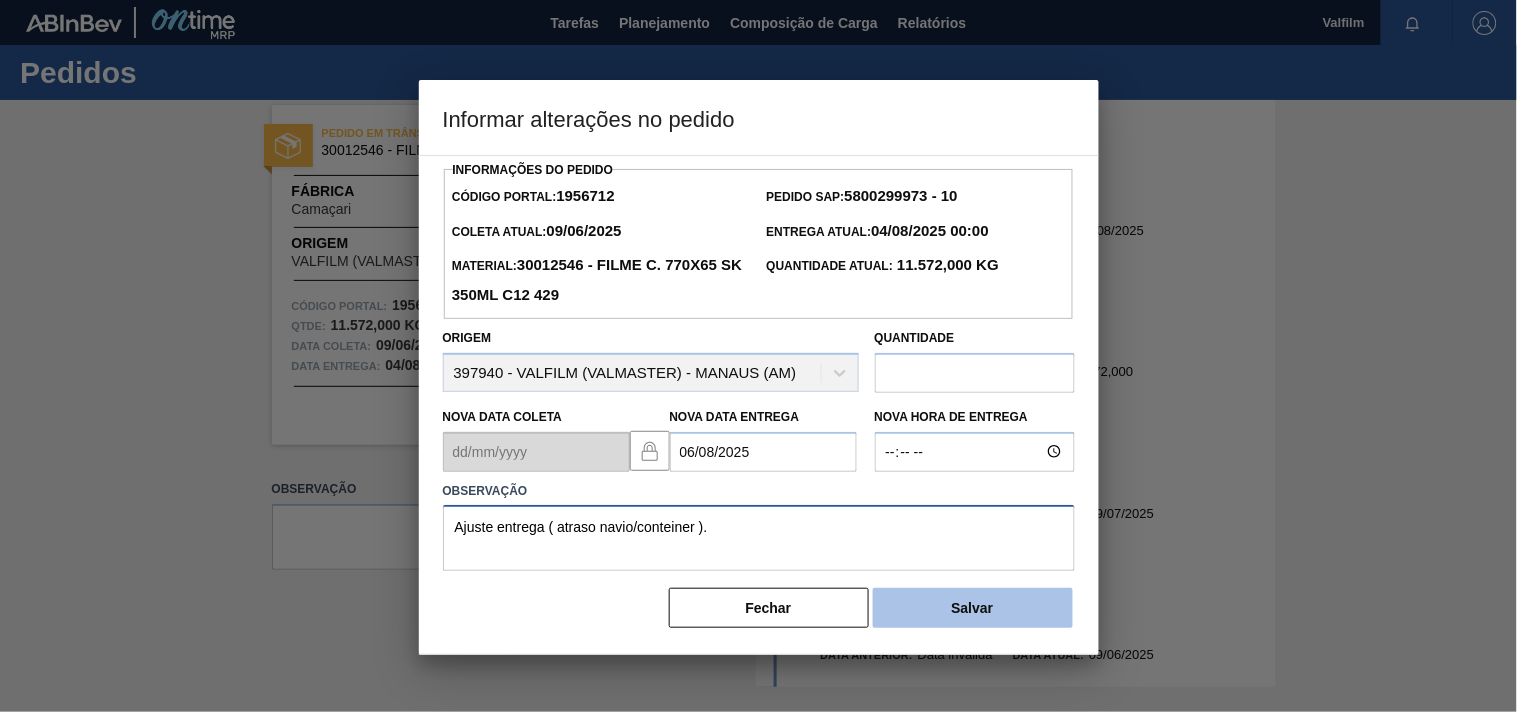 type on "Ajuste entrega ( atraso navio/conteiner )." 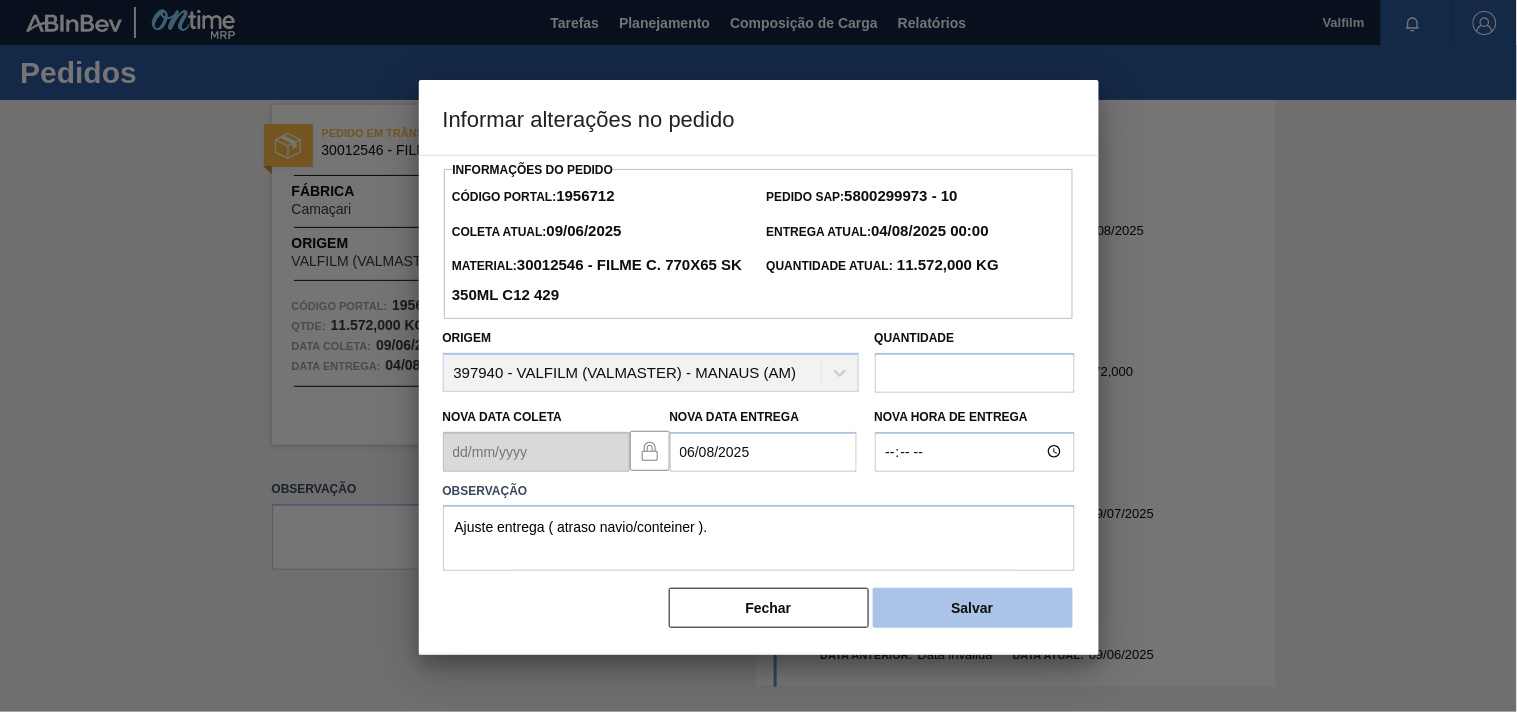 click on "Salvar" at bounding box center (973, 608) 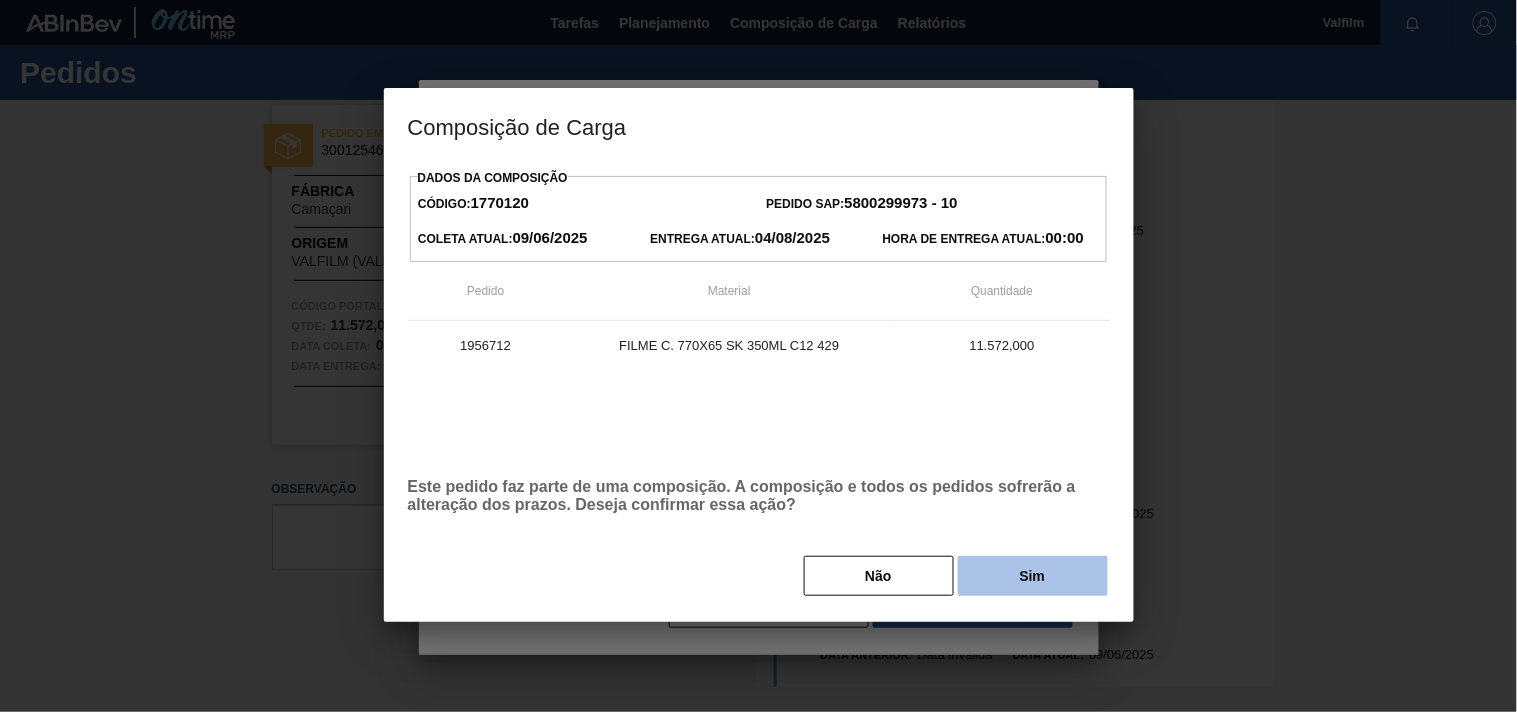 click on "Sim" at bounding box center [1033, 576] 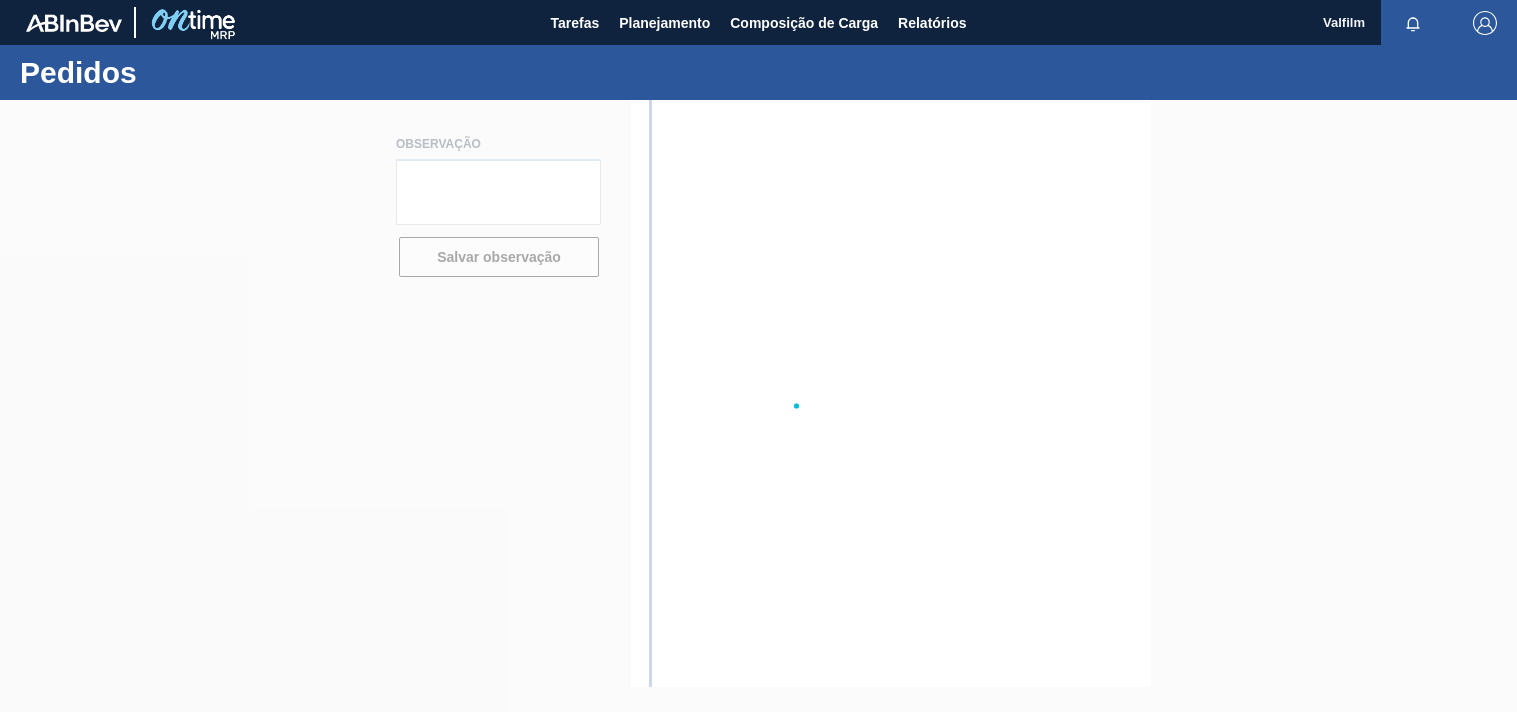 scroll, scrollTop: 0, scrollLeft: 0, axis: both 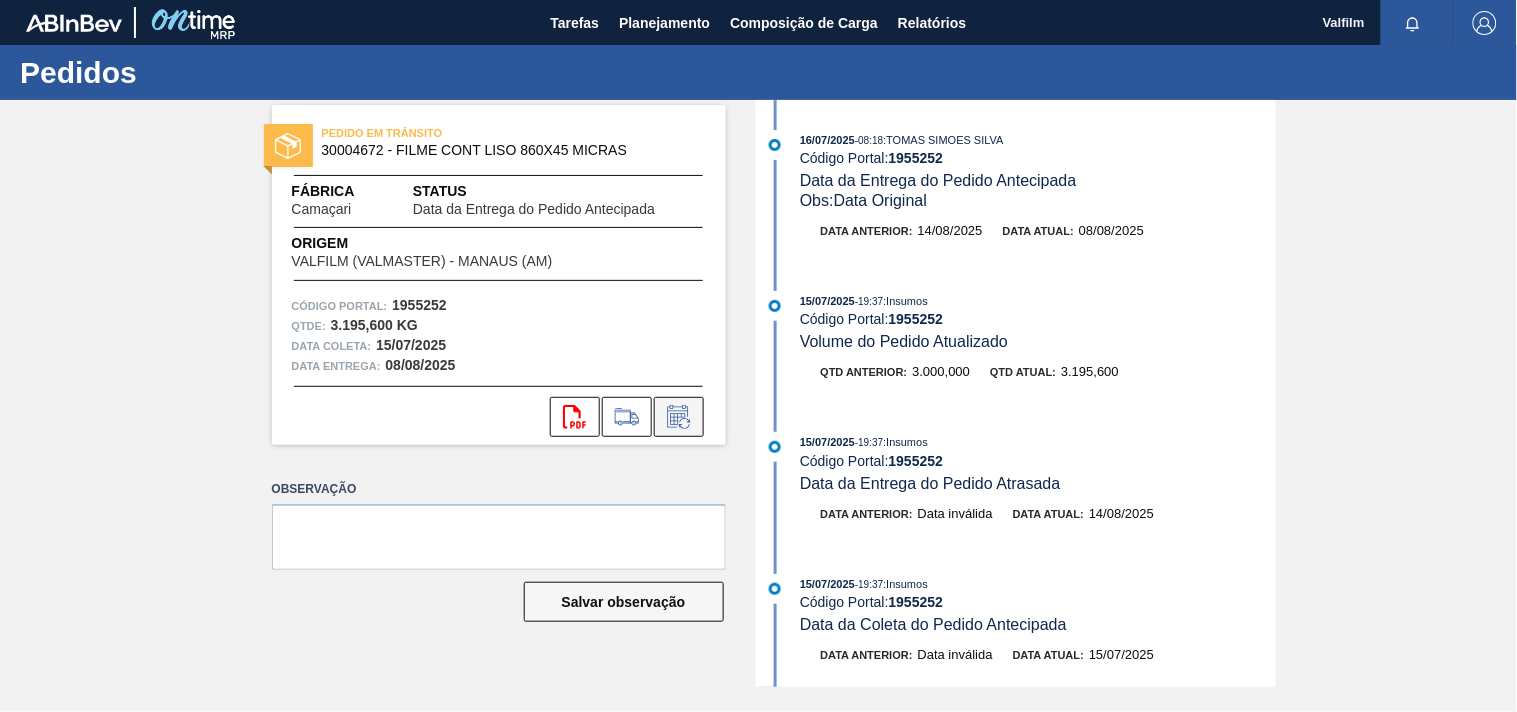 click 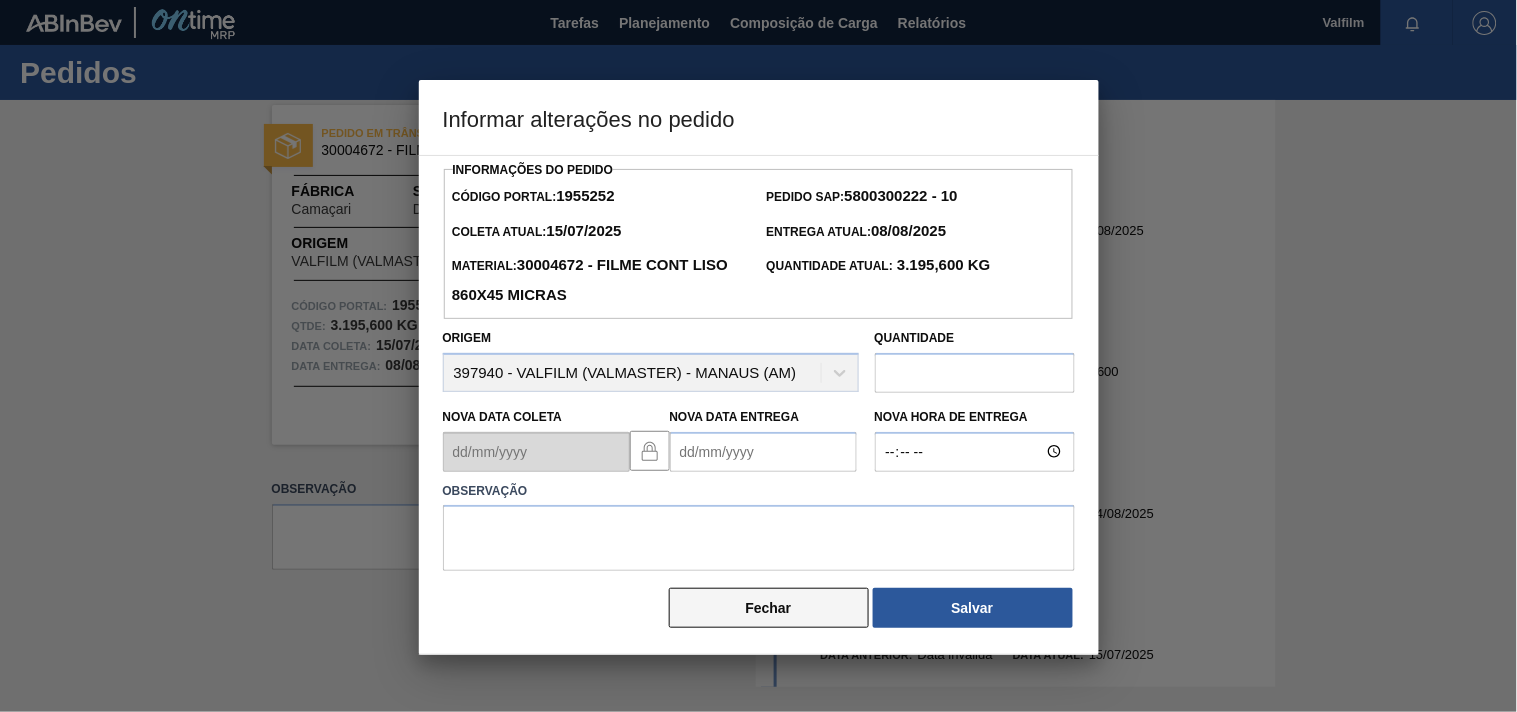 click on "Fechar" at bounding box center [769, 608] 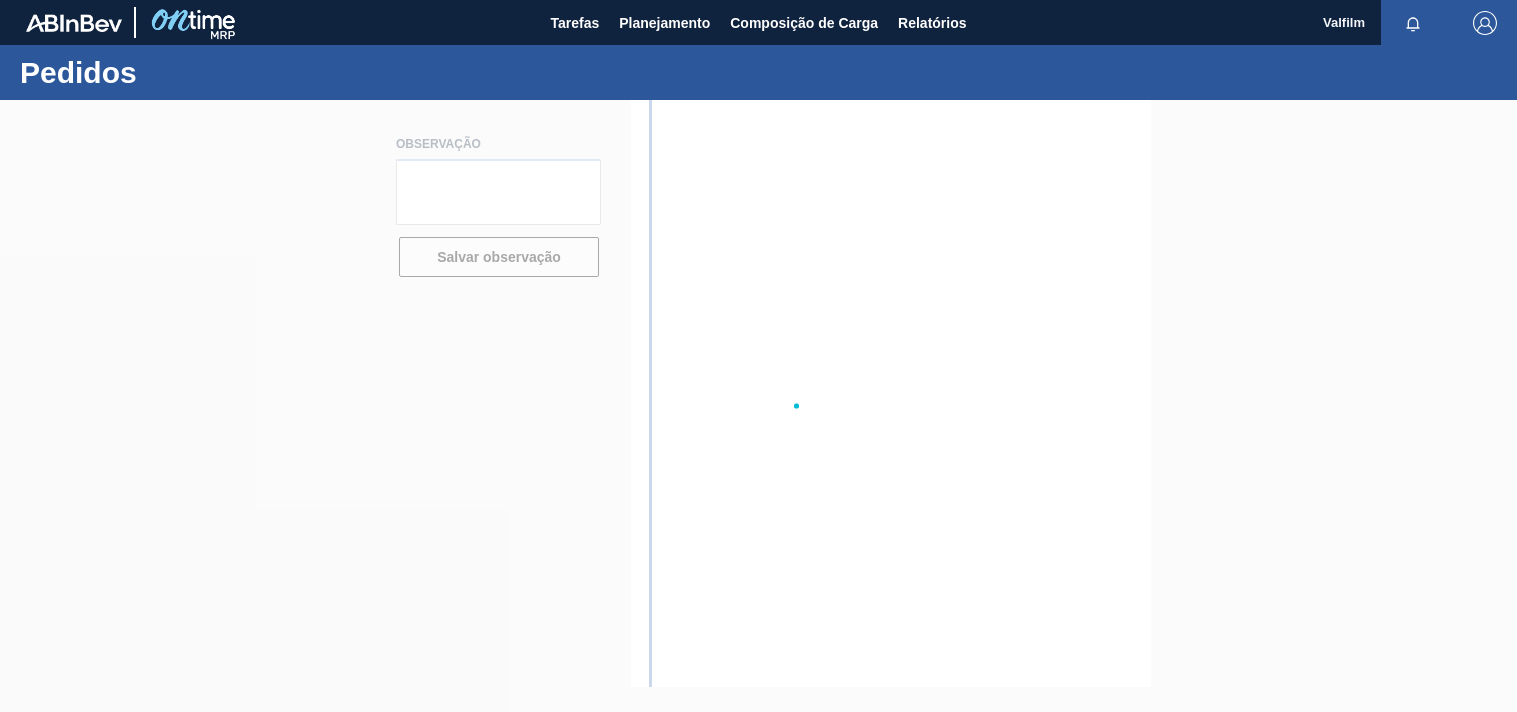 scroll, scrollTop: 0, scrollLeft: 0, axis: both 